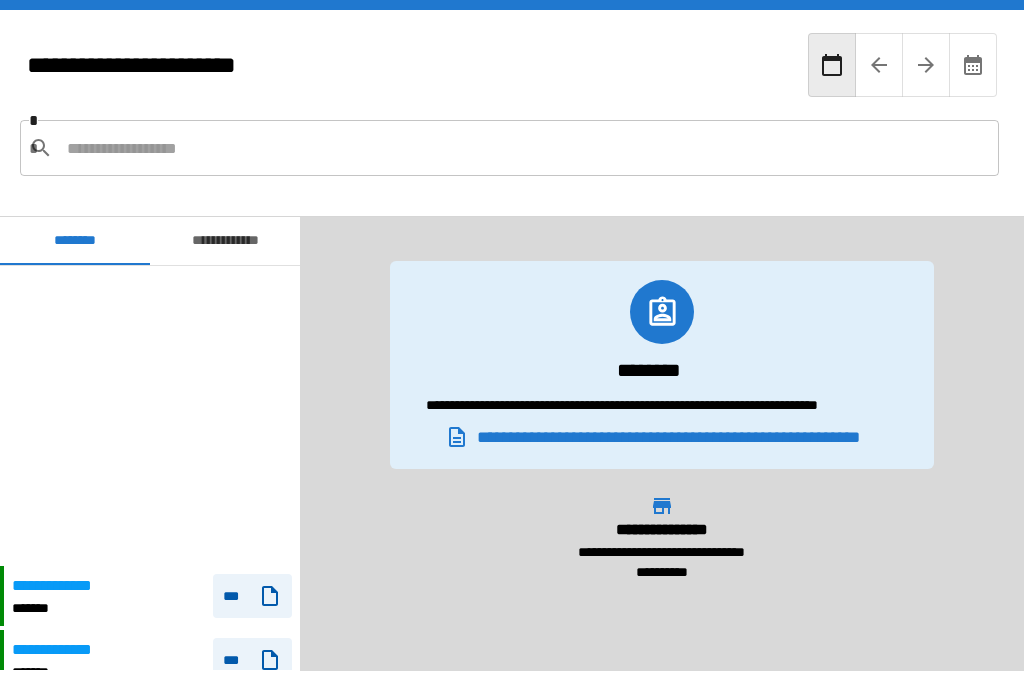 click on "**********" at bounding box center [74, 842] 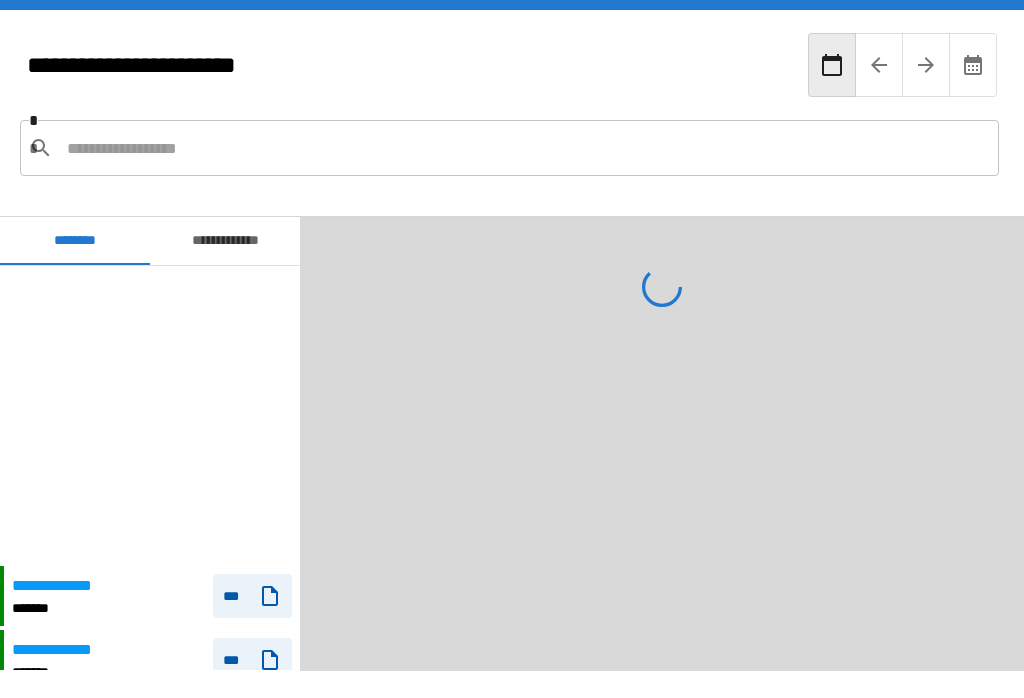 scroll, scrollTop: 348, scrollLeft: 0, axis: vertical 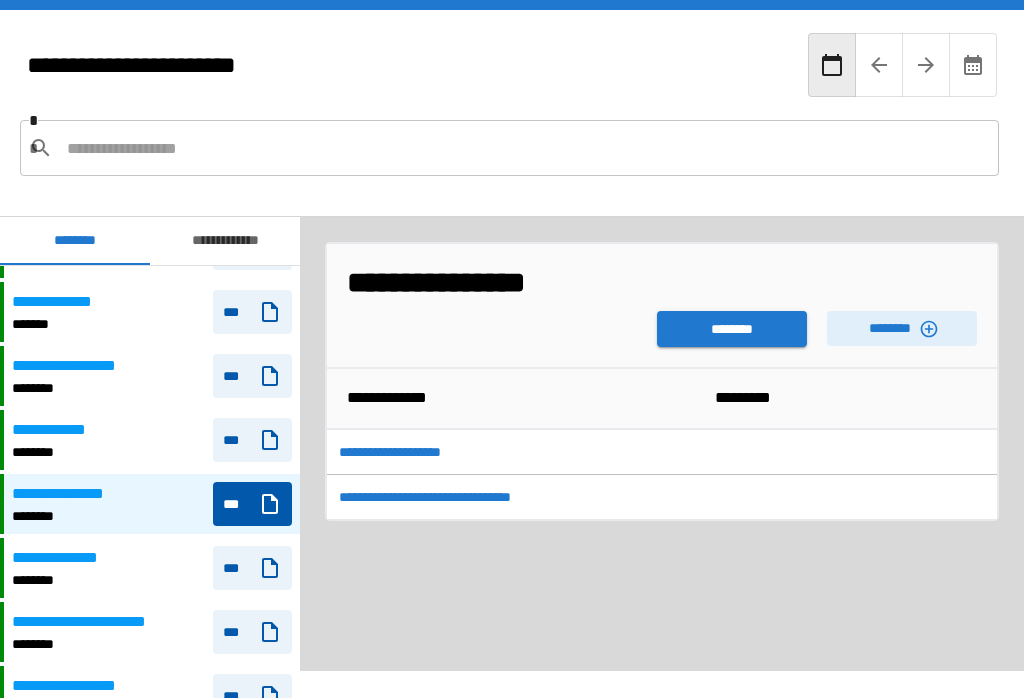 click on "********" at bounding box center [732, 329] 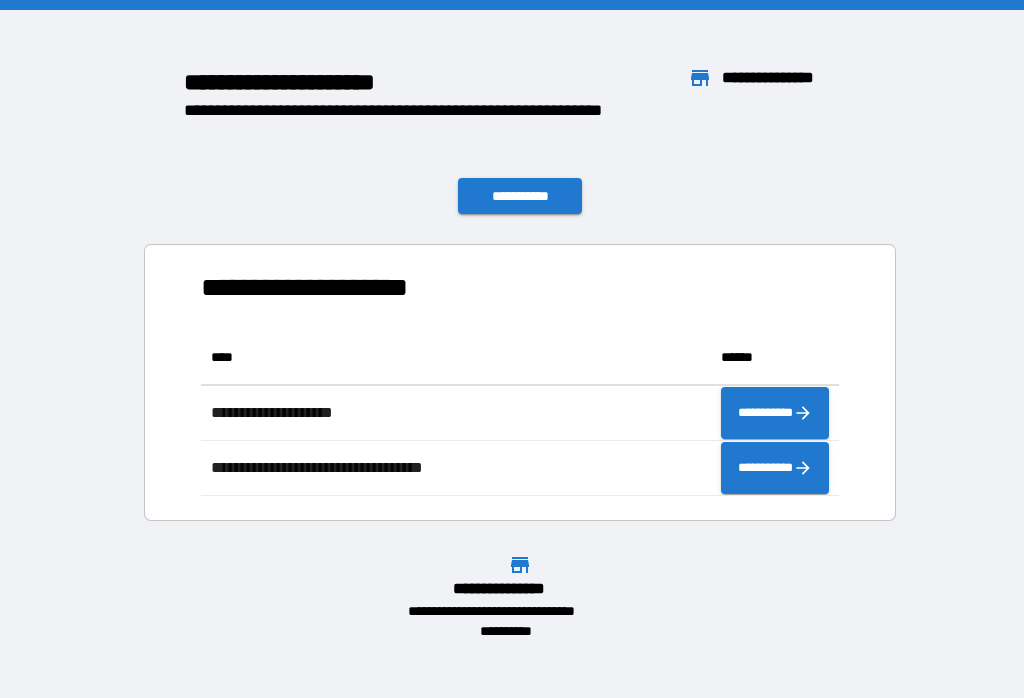 scroll, scrollTop: 166, scrollLeft: 638, axis: both 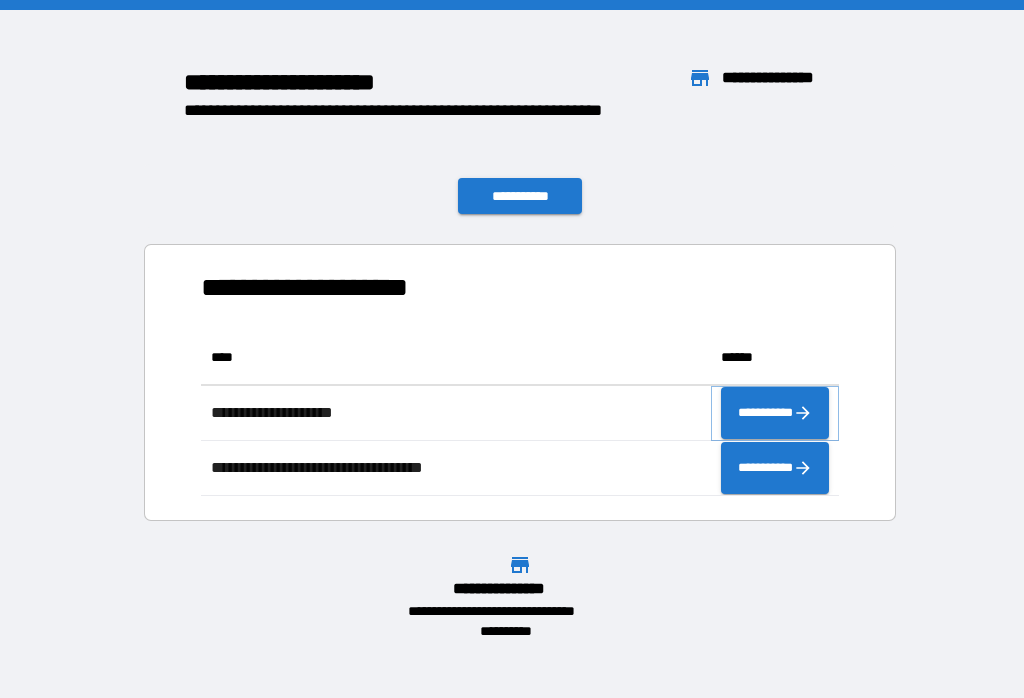 click on "**********" at bounding box center [775, 413] 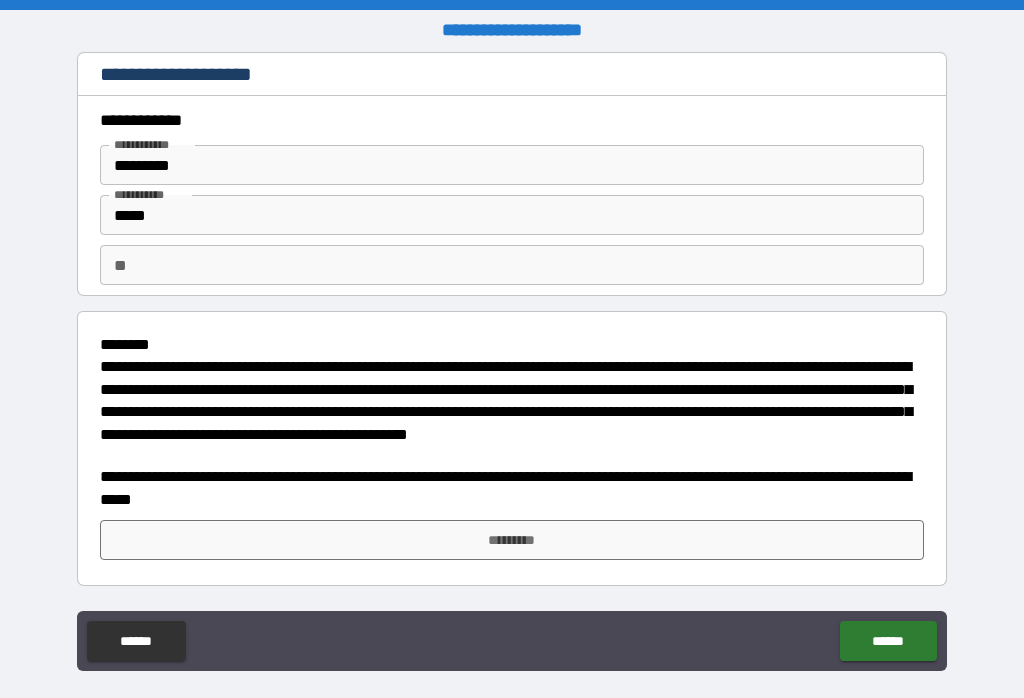 click on "*********" at bounding box center (512, 540) 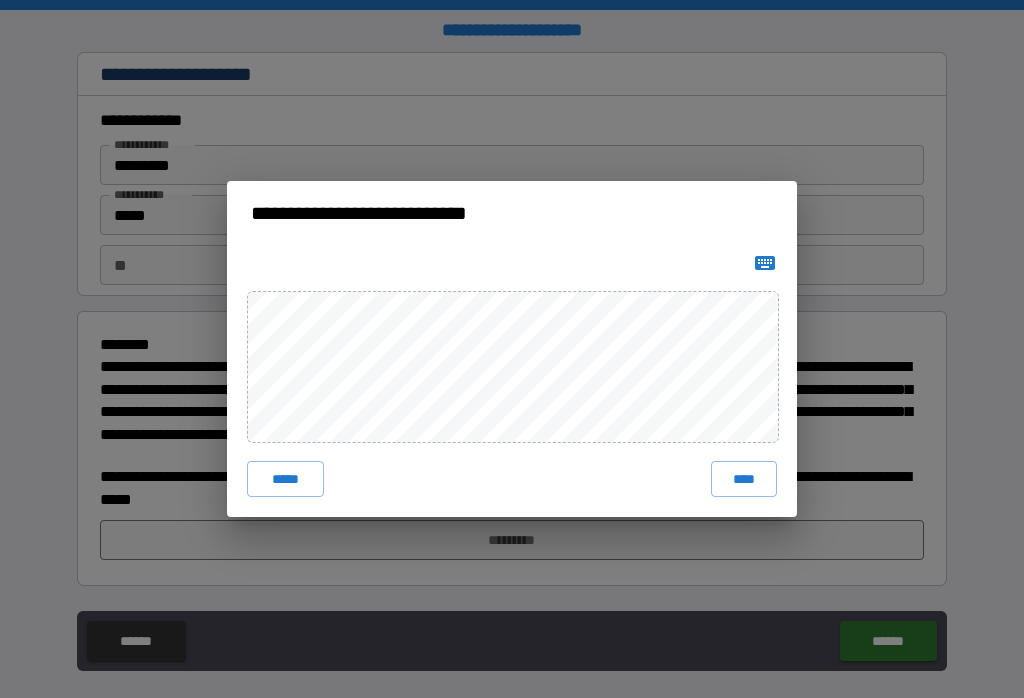 click on "****" at bounding box center [744, 479] 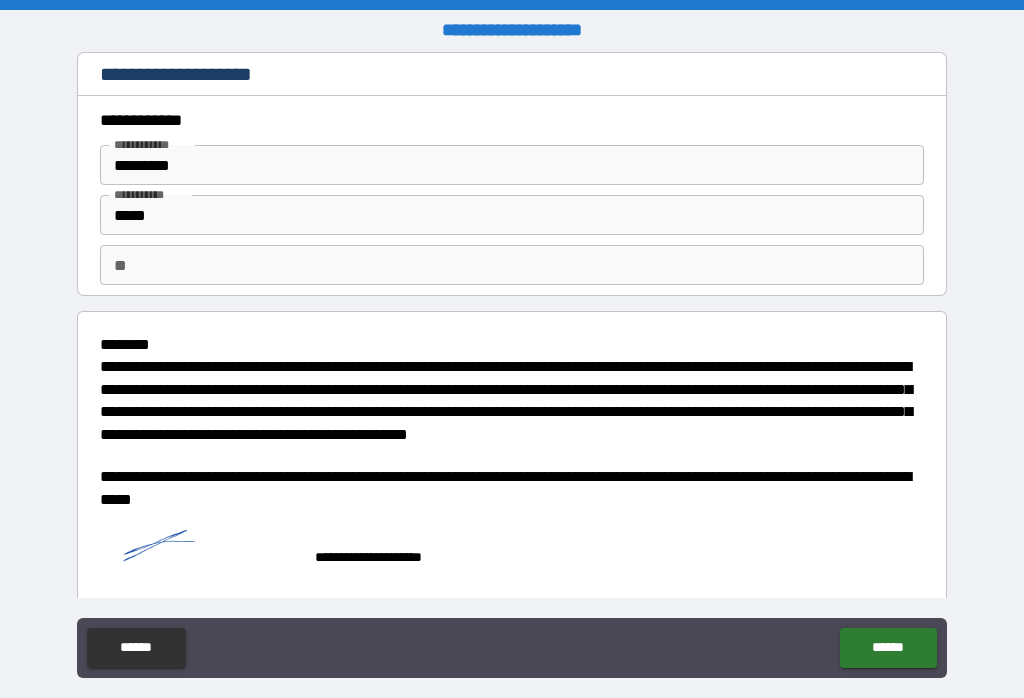 click on "******" at bounding box center (888, 648) 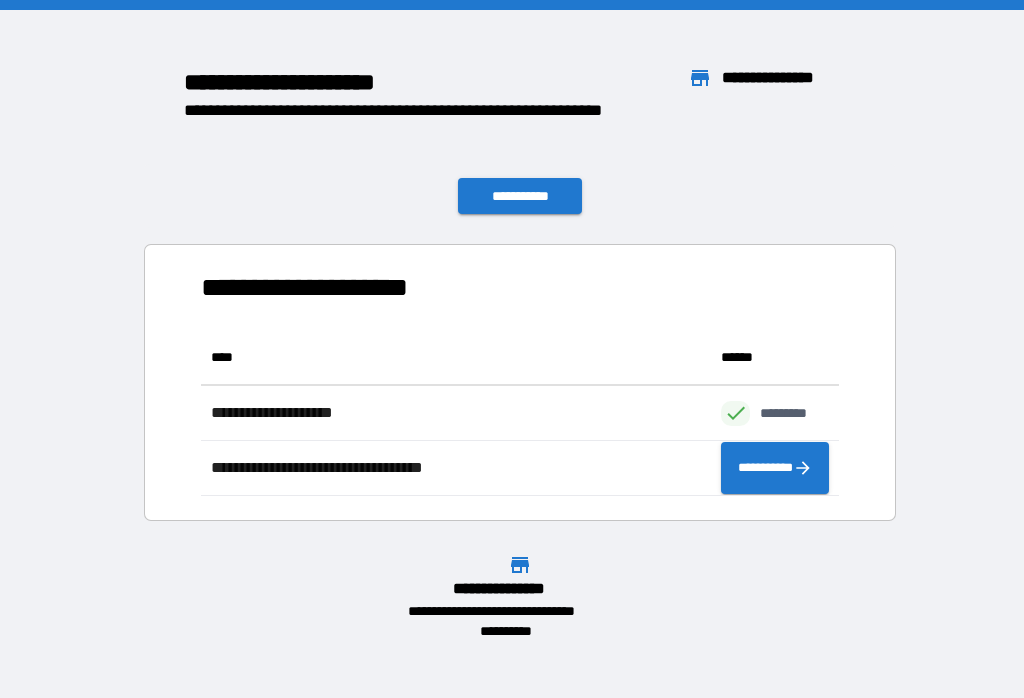 scroll, scrollTop: 166, scrollLeft: 638, axis: both 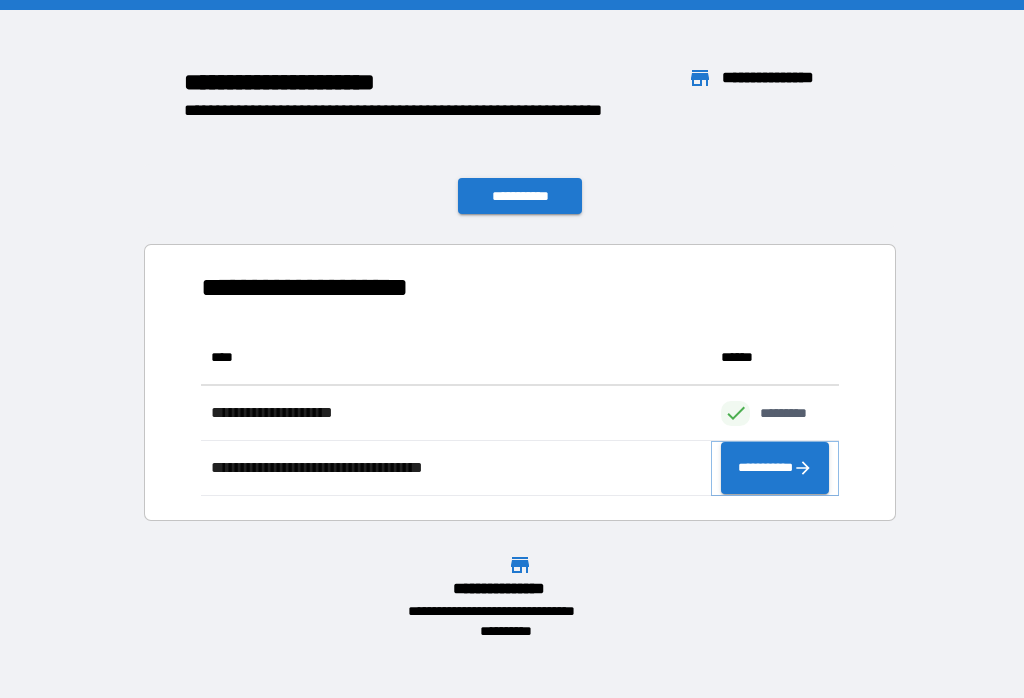 click on "**********" at bounding box center [775, 468] 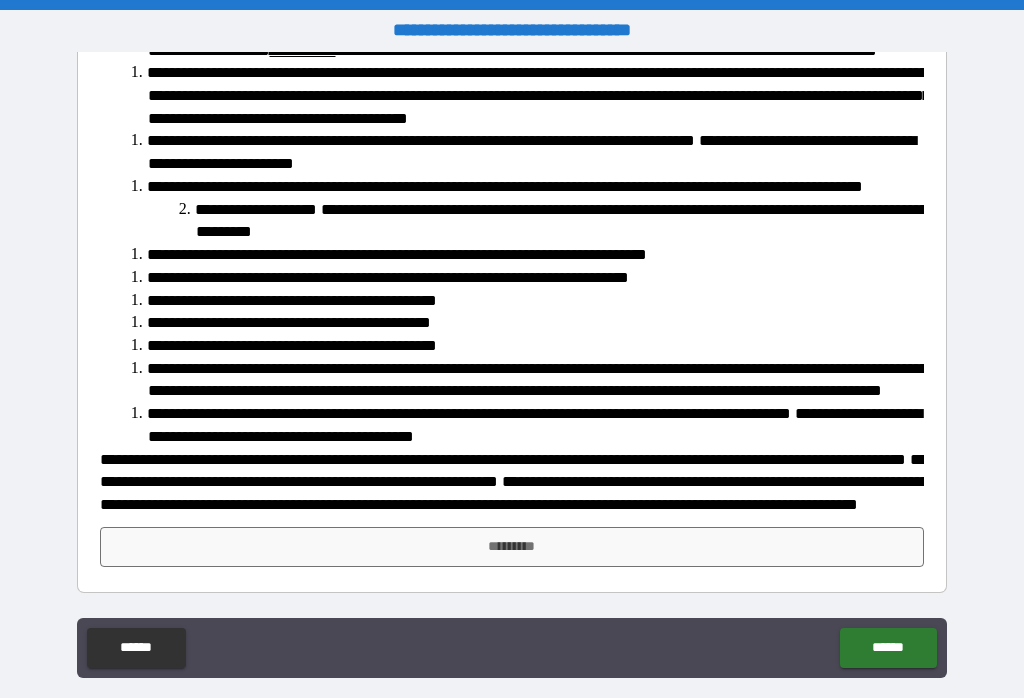 click on "*********" at bounding box center (512, 547) 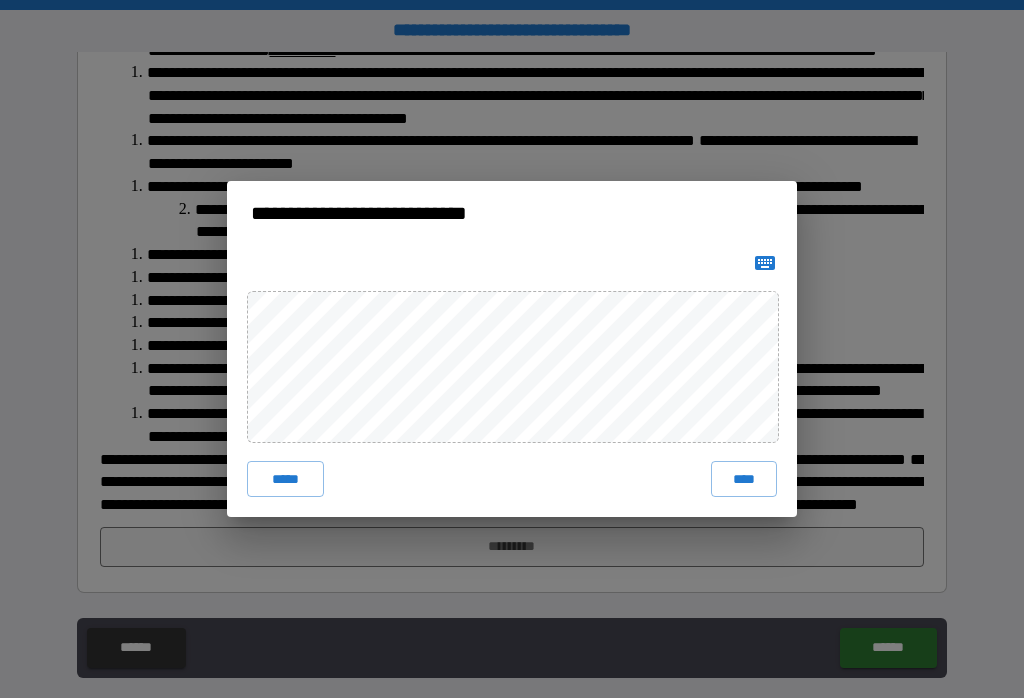 click on "****" at bounding box center (744, 479) 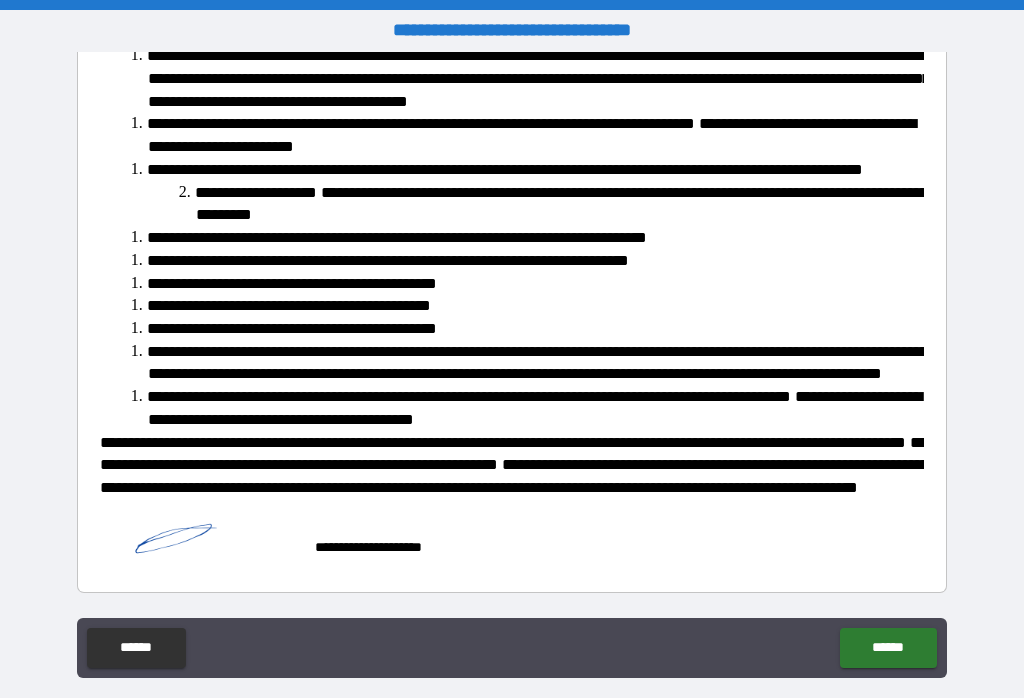 click on "******" at bounding box center [888, 648] 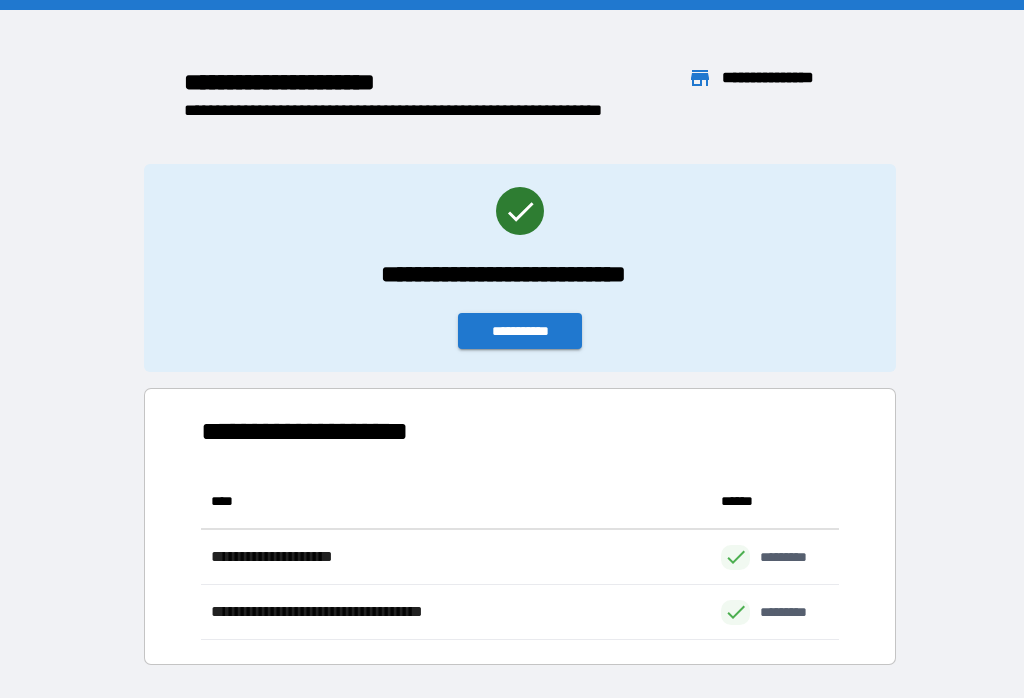 scroll, scrollTop: 166, scrollLeft: 638, axis: both 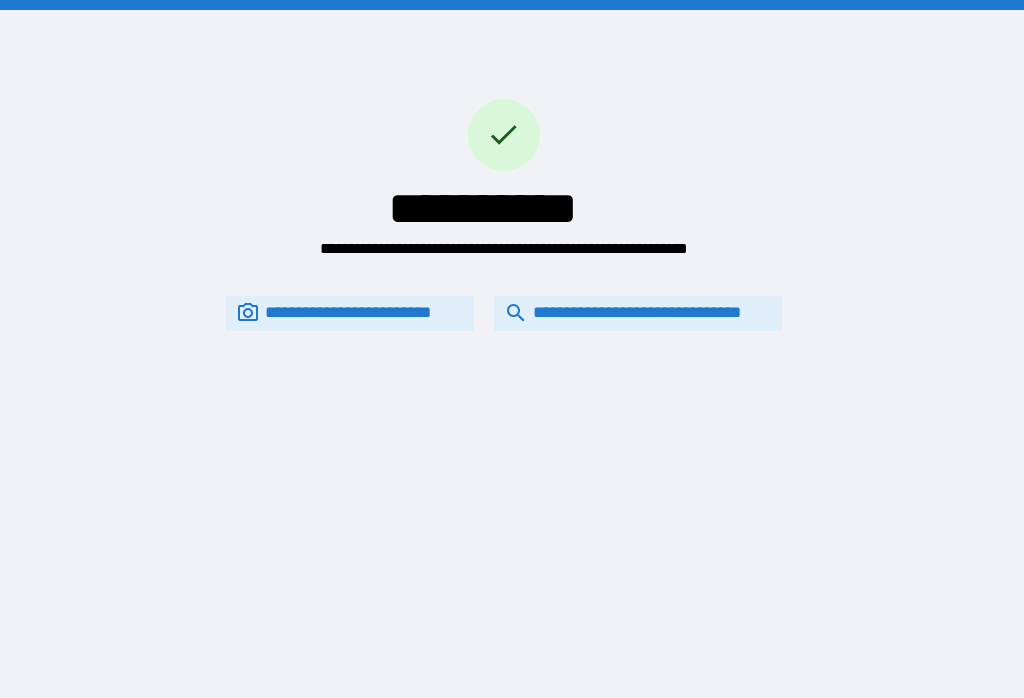 click on "**********" at bounding box center [638, 313] 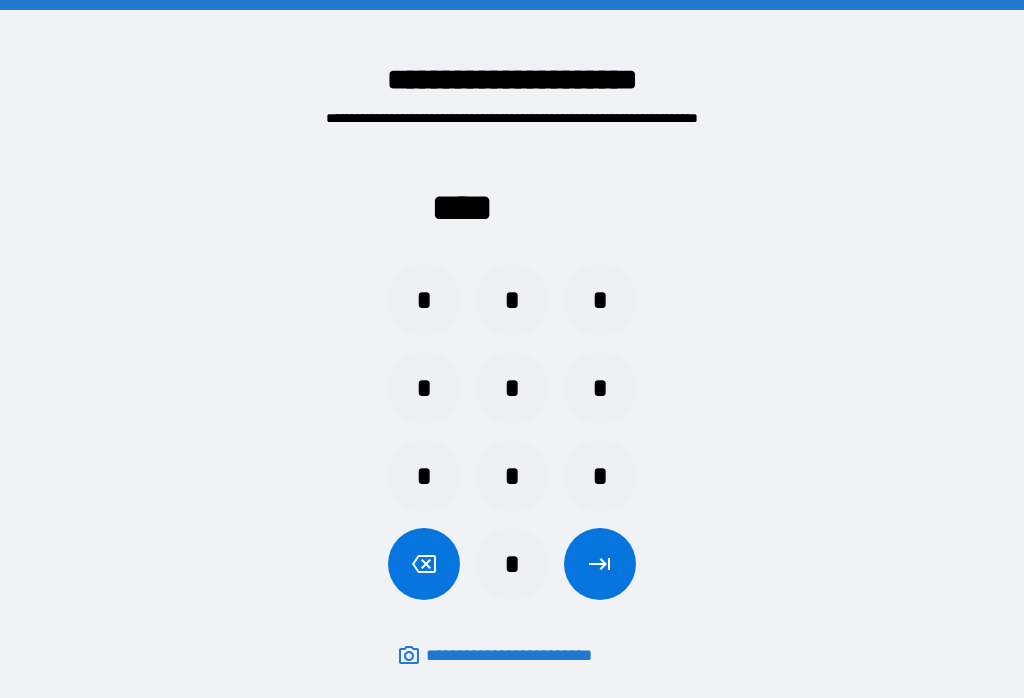 click on "*" at bounding box center (424, 476) 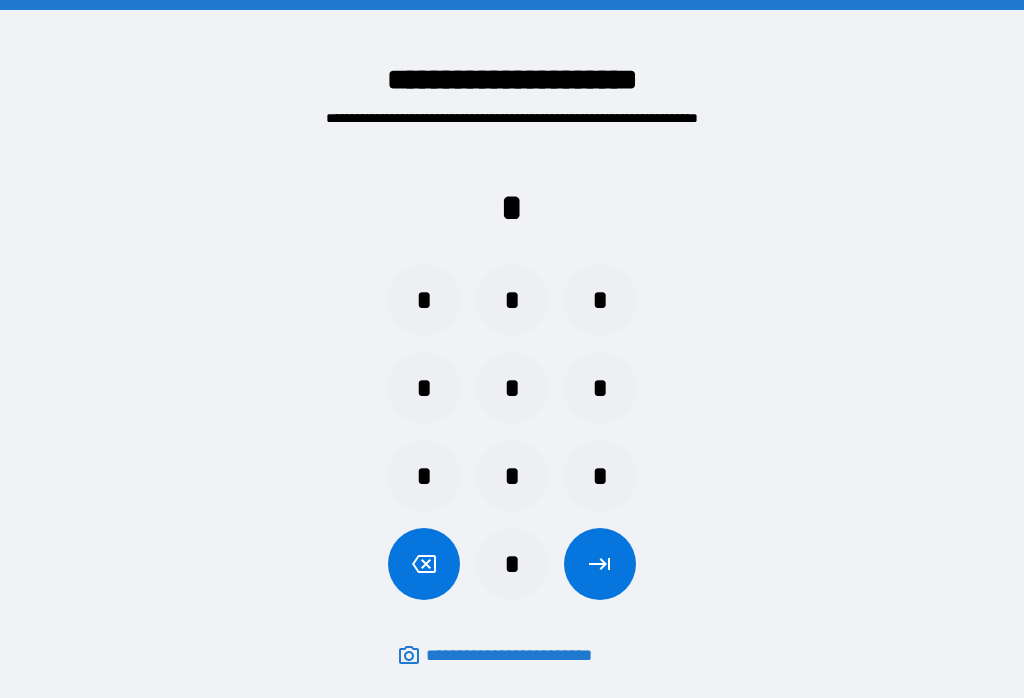 click on "*" at bounding box center [512, 476] 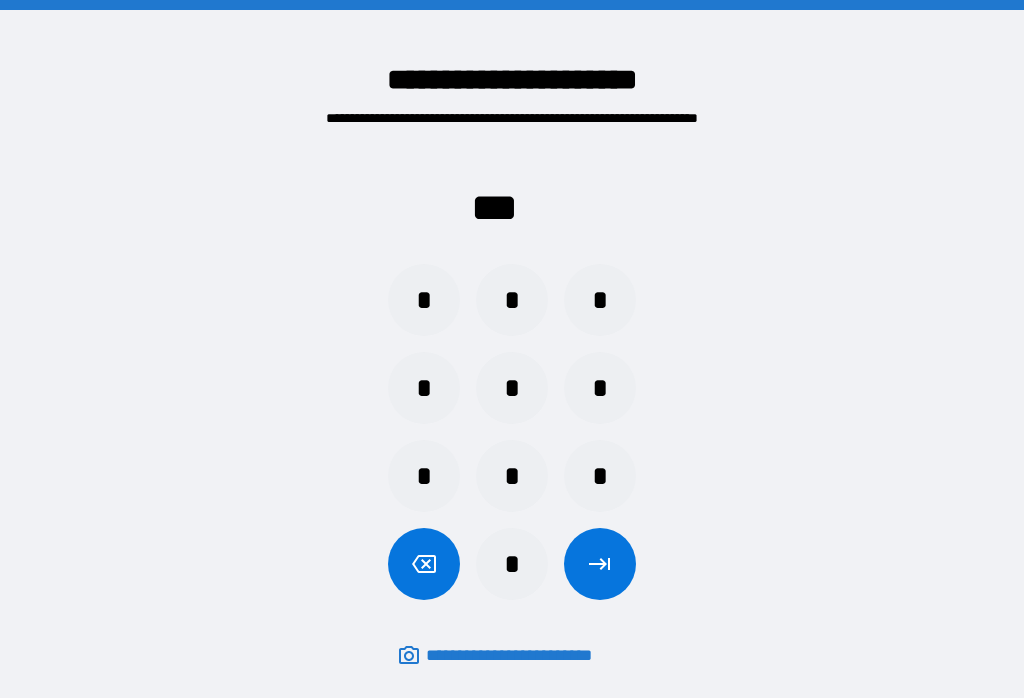 click on "*" at bounding box center [424, 476] 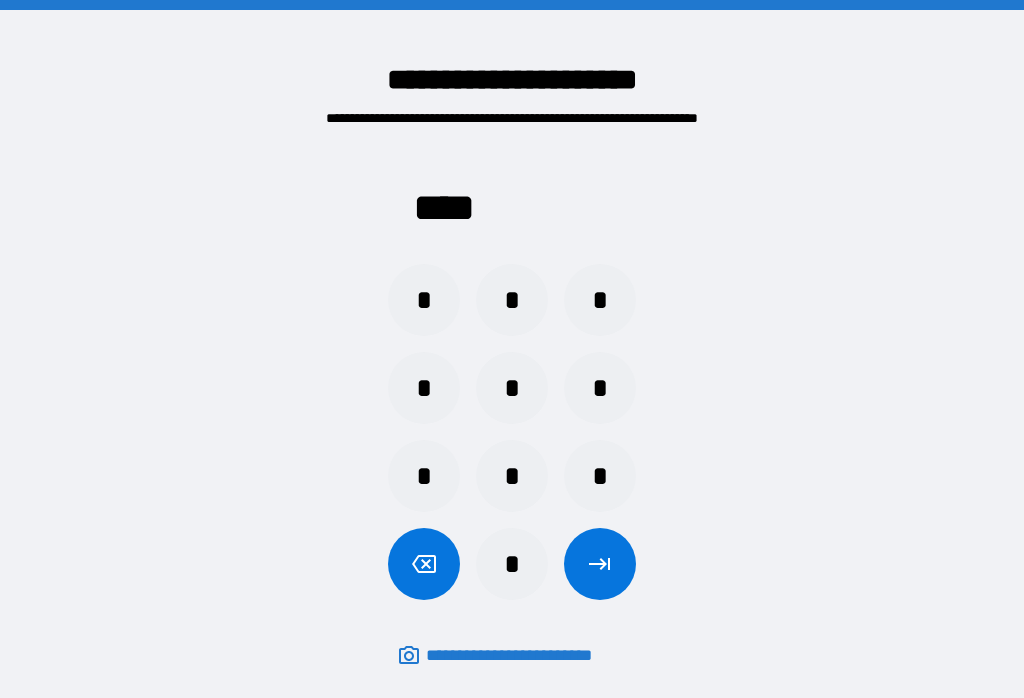 click at bounding box center (600, 564) 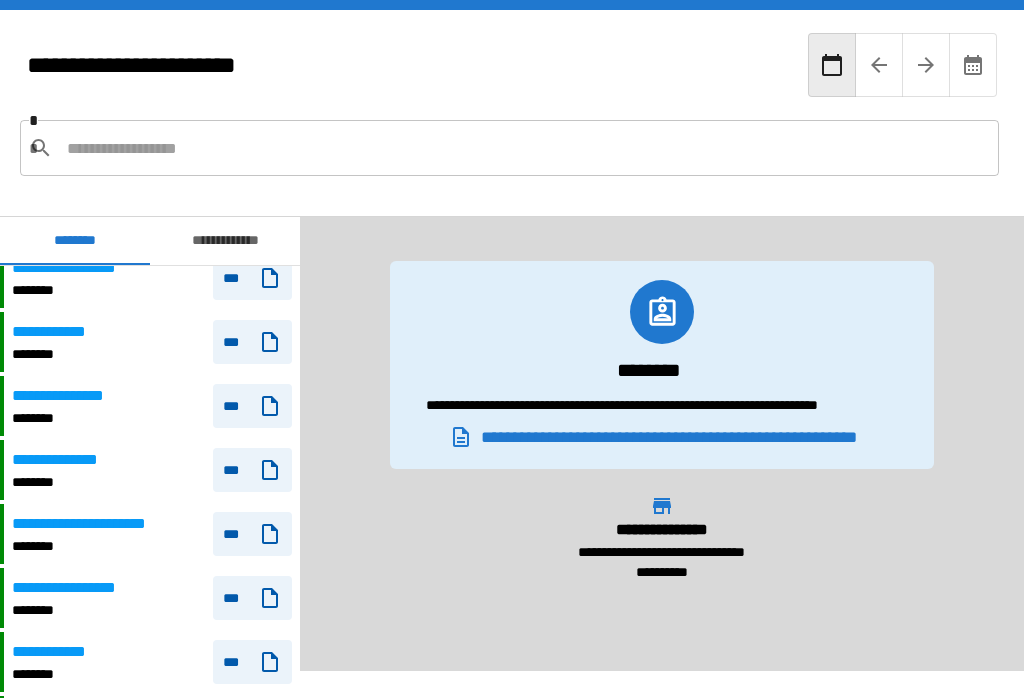 scroll, scrollTop: 437, scrollLeft: 0, axis: vertical 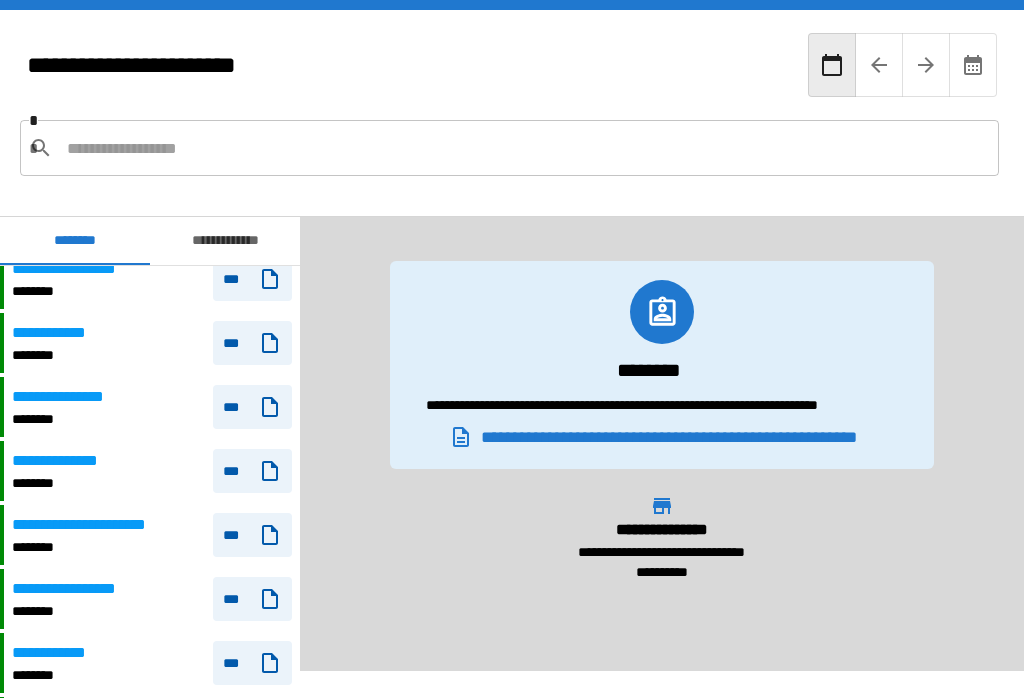 click on "**********" at bounding box center [152, 407] 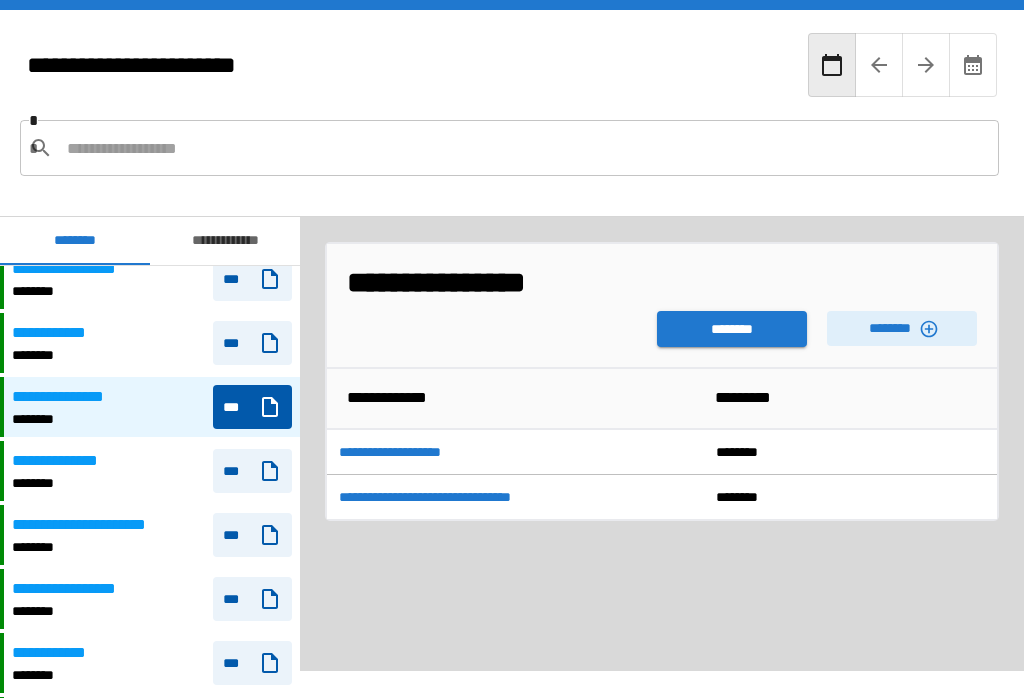 click on "********" at bounding box center (902, 328) 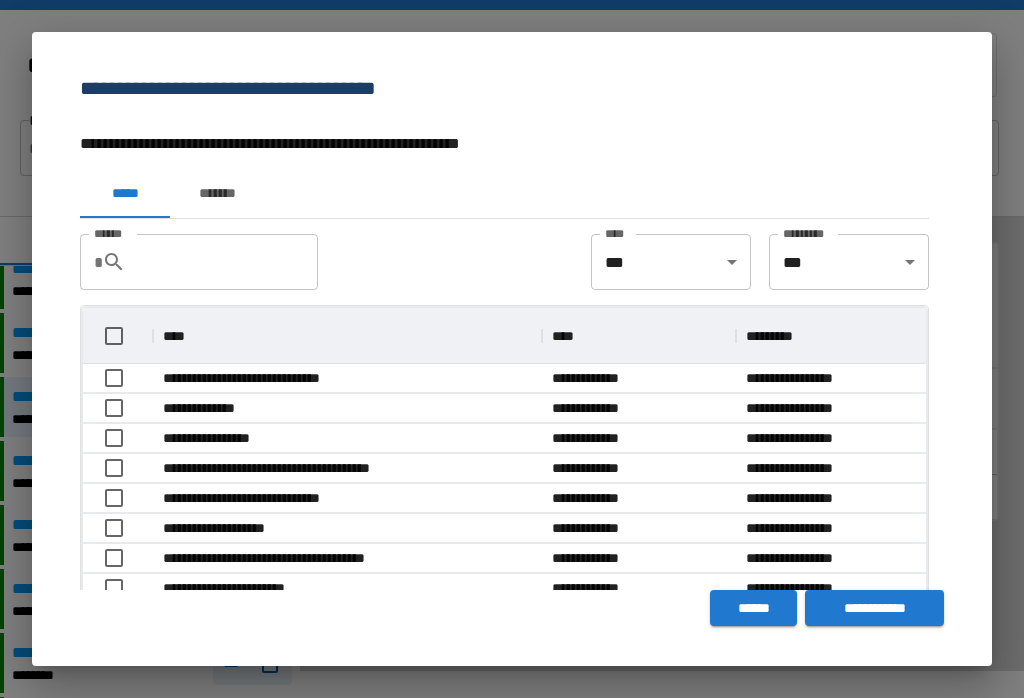 scroll, scrollTop: 356, scrollLeft: 843, axis: both 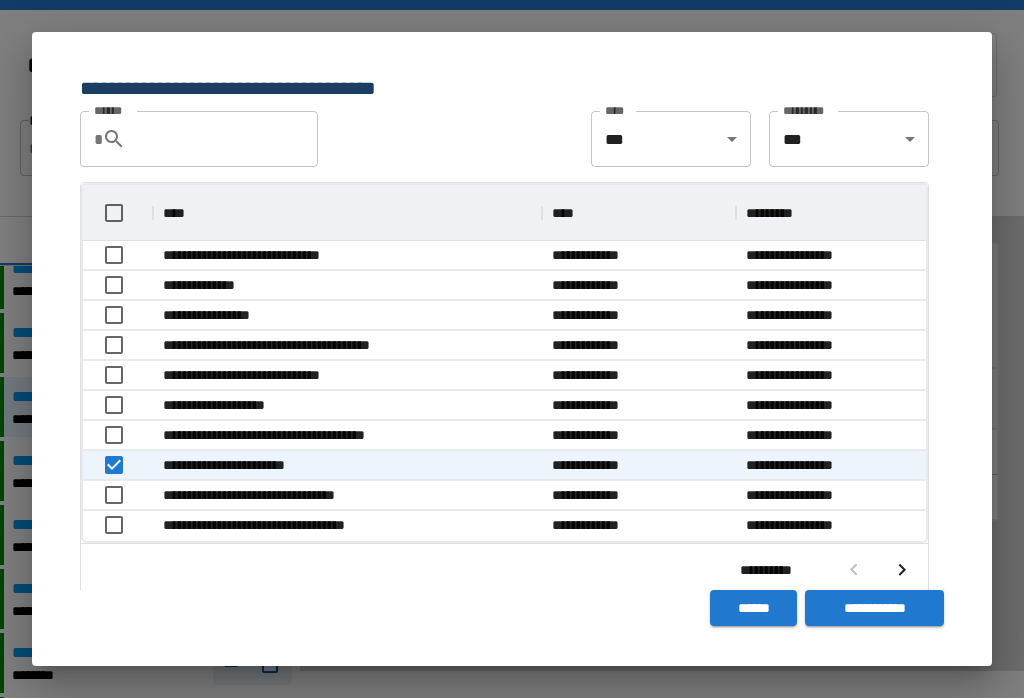click on "**********" at bounding box center (874, 608) 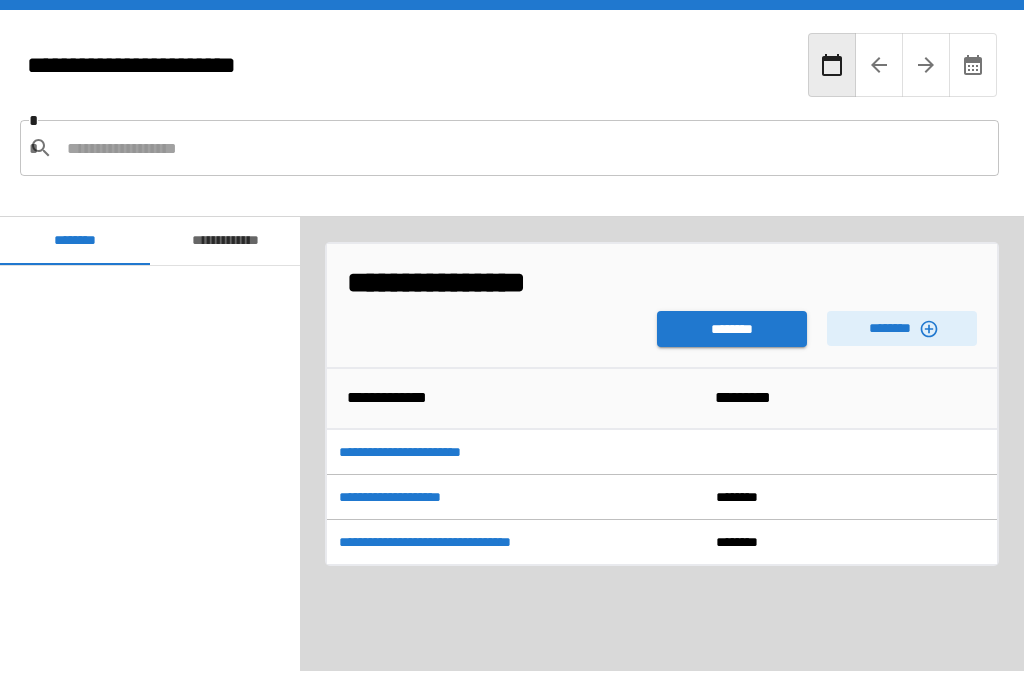 scroll, scrollTop: 600, scrollLeft: 0, axis: vertical 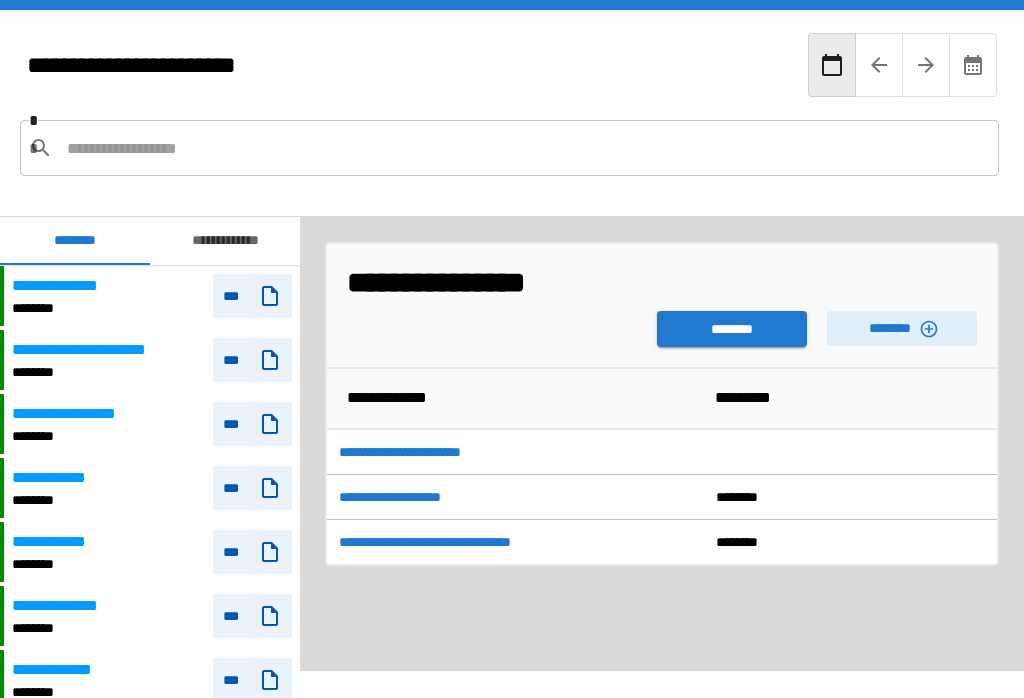 click on "********" at bounding box center [732, 329] 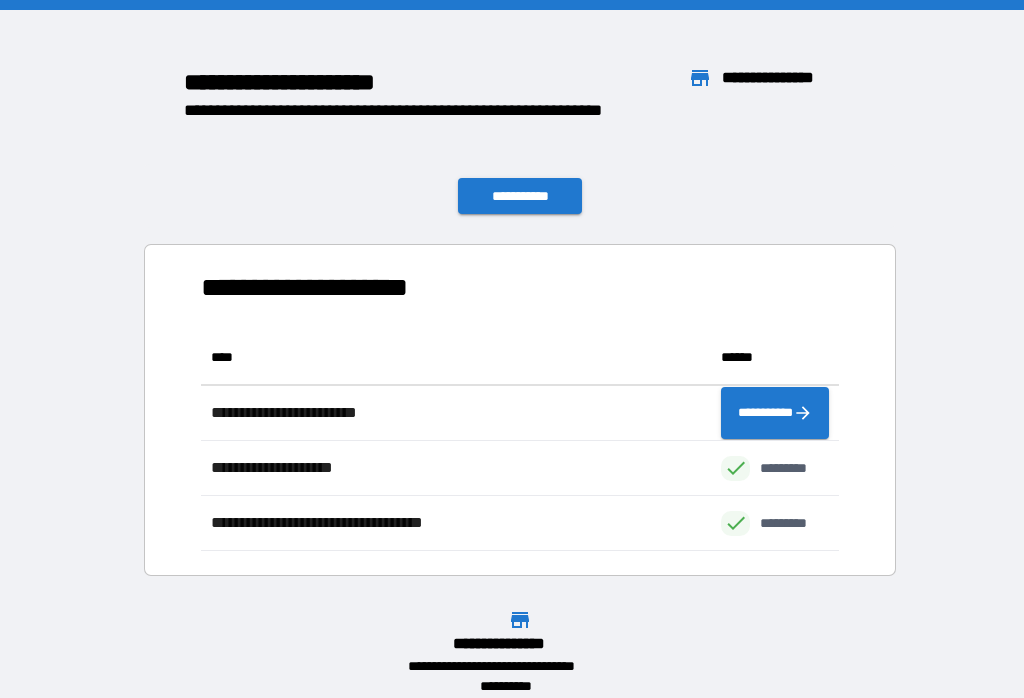 scroll, scrollTop: 221, scrollLeft: 638, axis: both 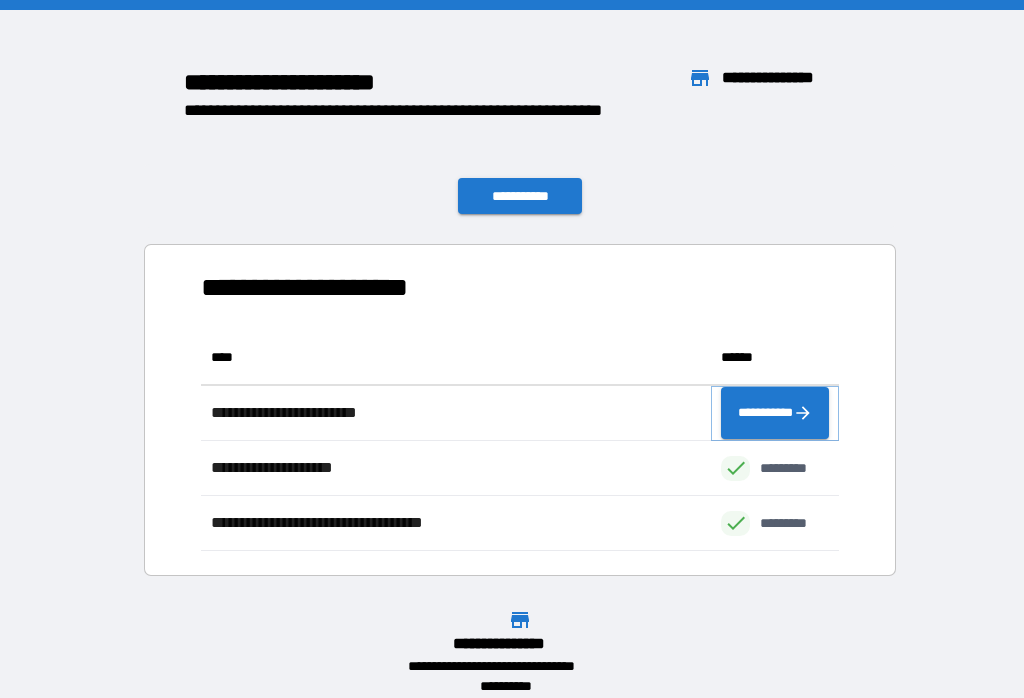 click on "**********" at bounding box center (775, 413) 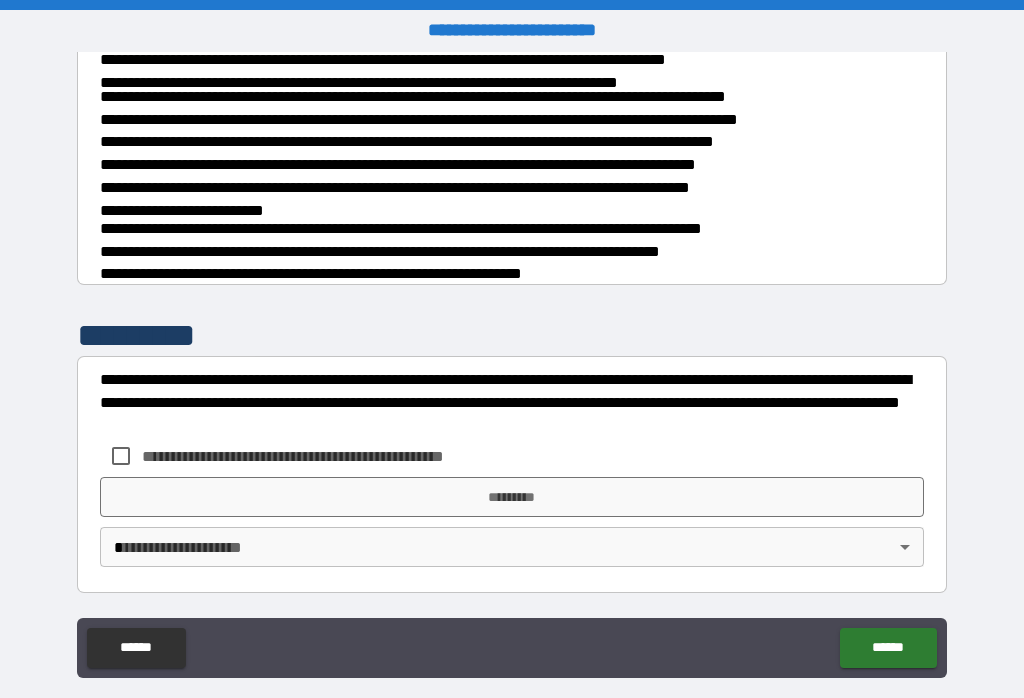scroll, scrollTop: 710, scrollLeft: 0, axis: vertical 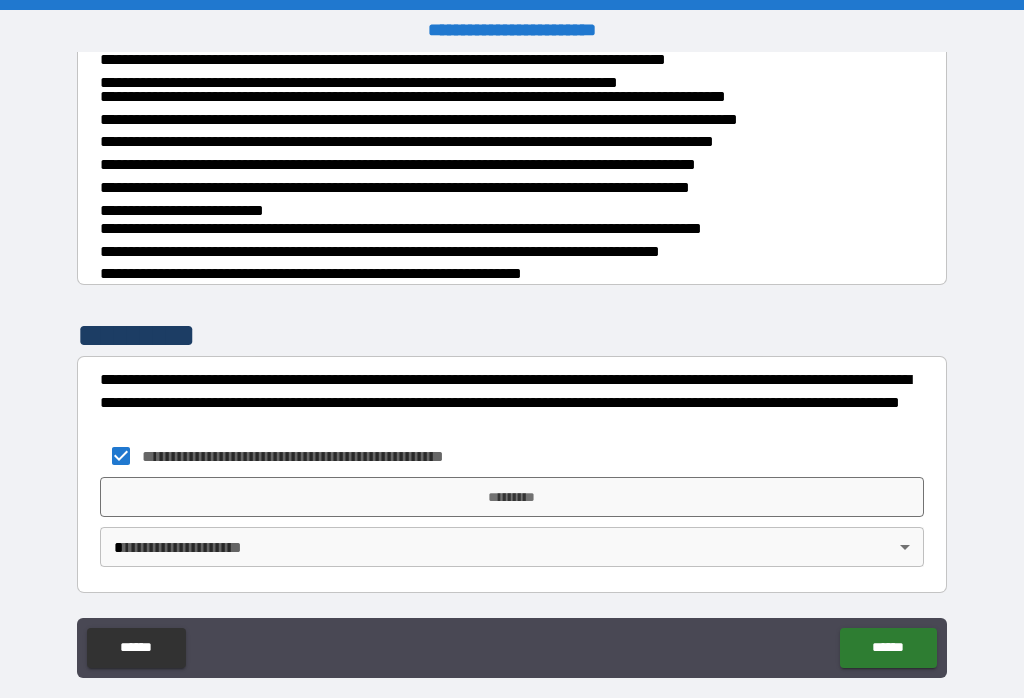 click on "*********" at bounding box center (512, 497) 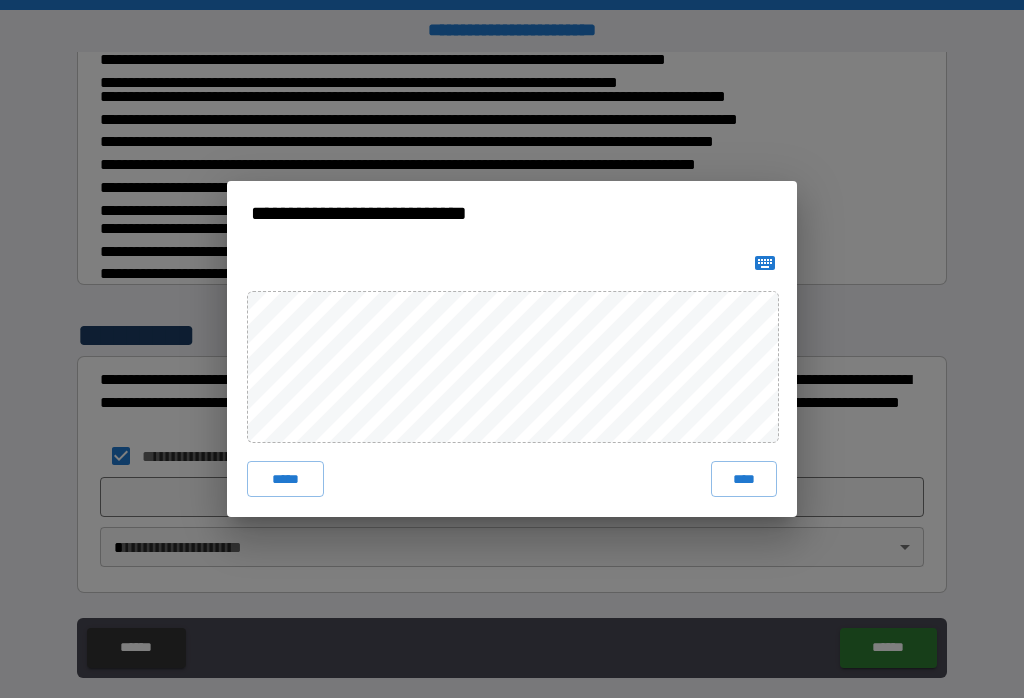 click on "****" at bounding box center [744, 479] 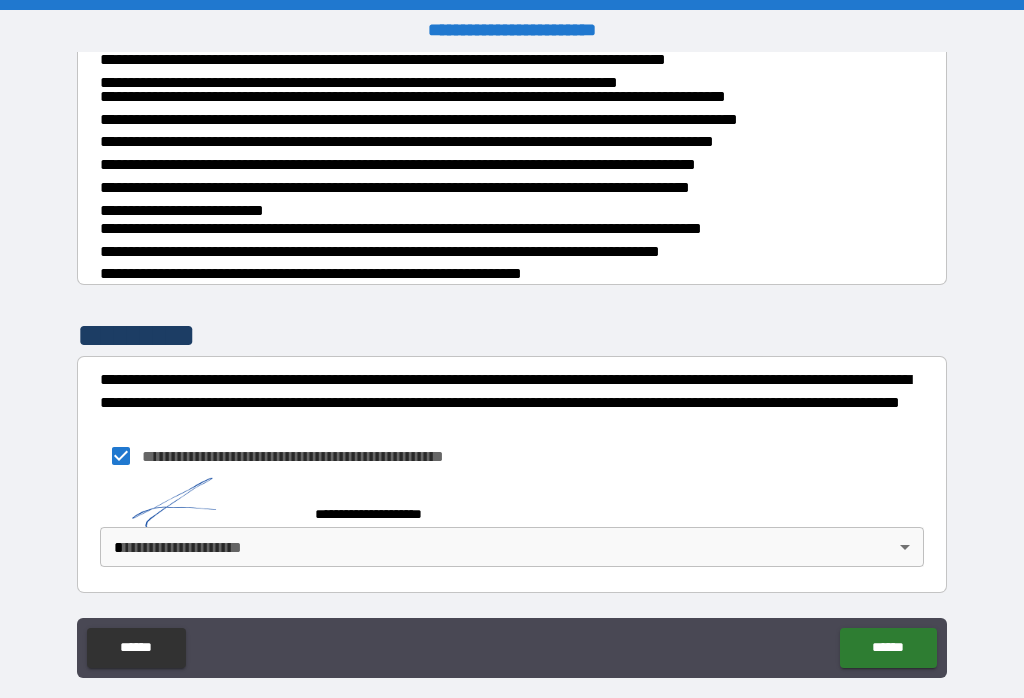 scroll, scrollTop: 700, scrollLeft: 0, axis: vertical 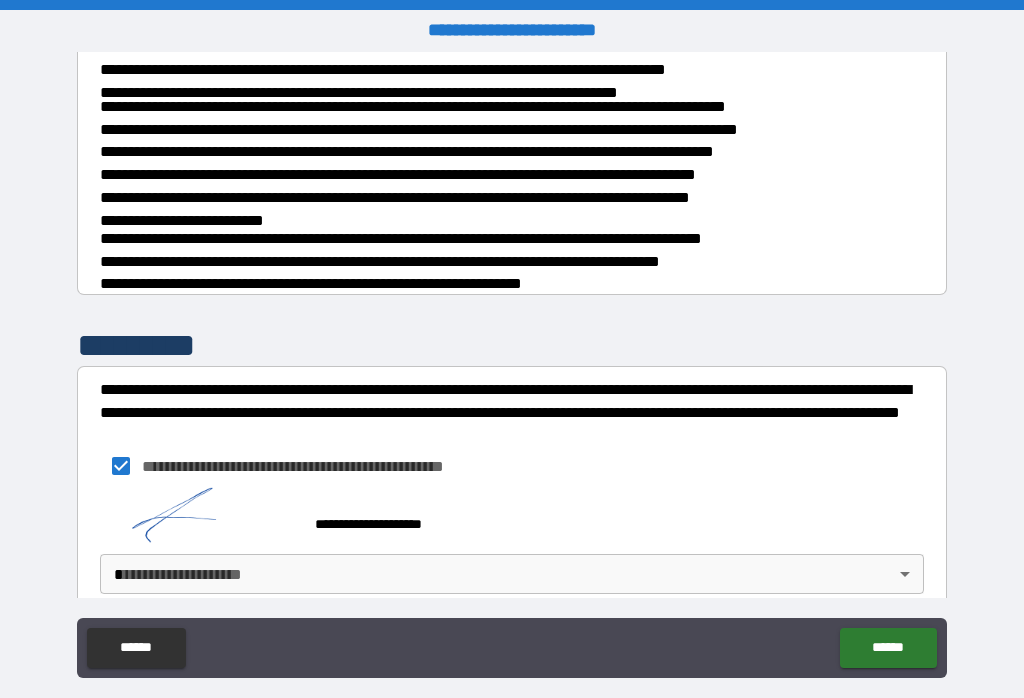 click on "******" at bounding box center (888, 648) 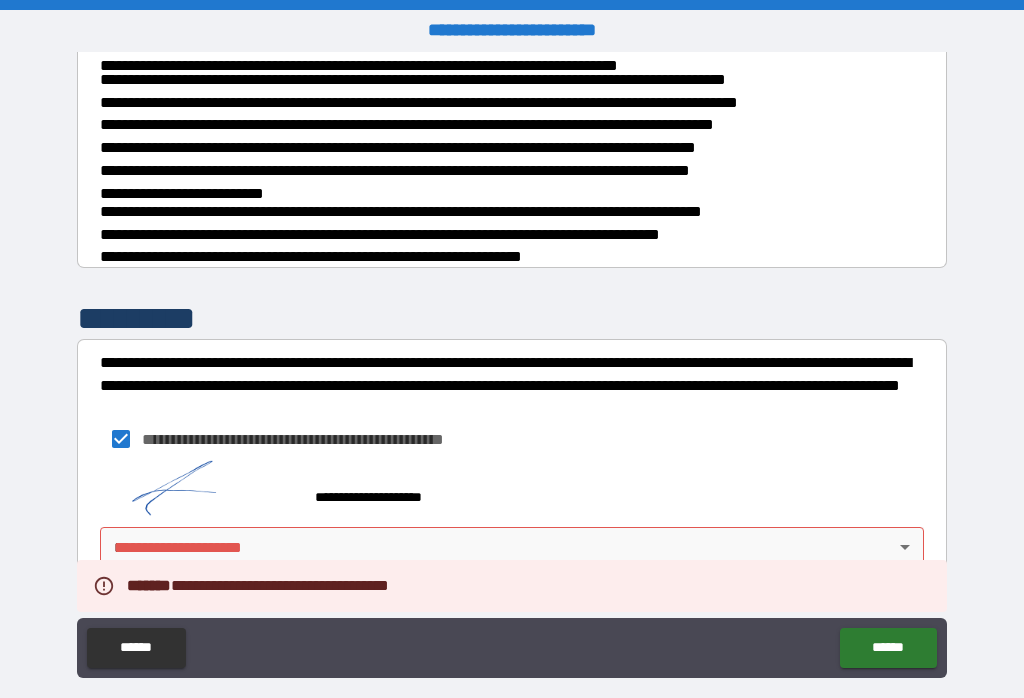 scroll, scrollTop: 727, scrollLeft: 0, axis: vertical 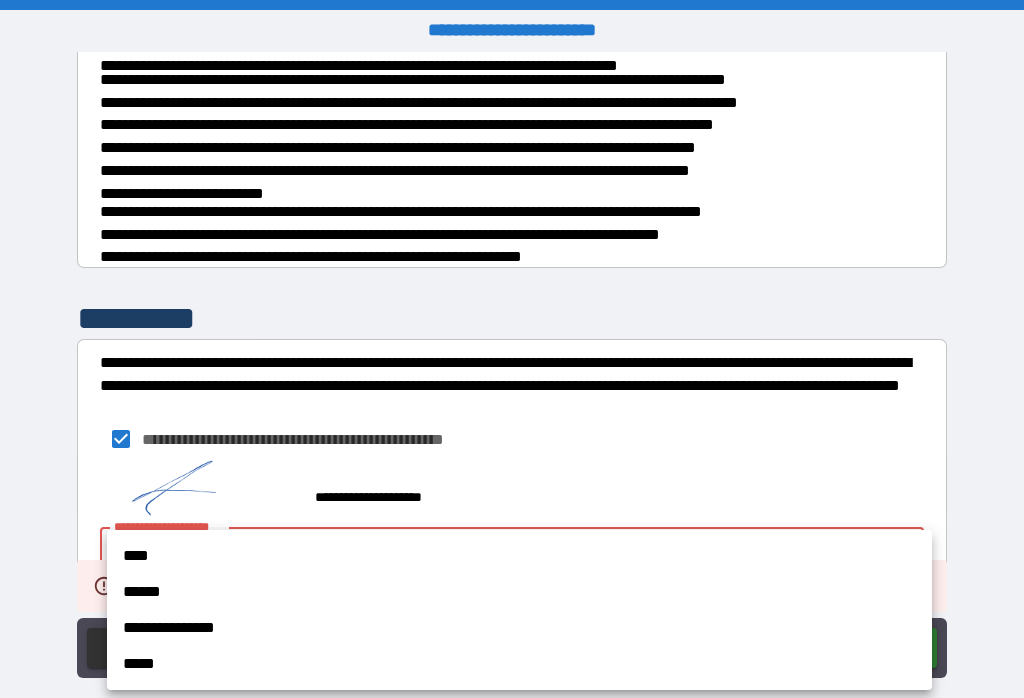 click on "**********" at bounding box center [519, 628] 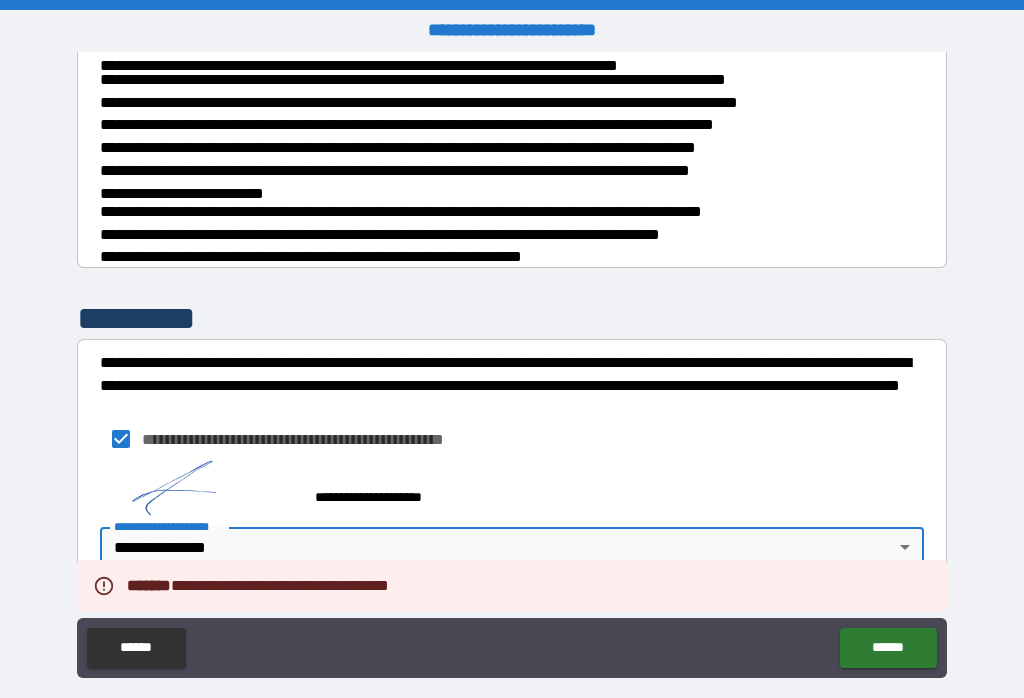 click on "******" at bounding box center [888, 648] 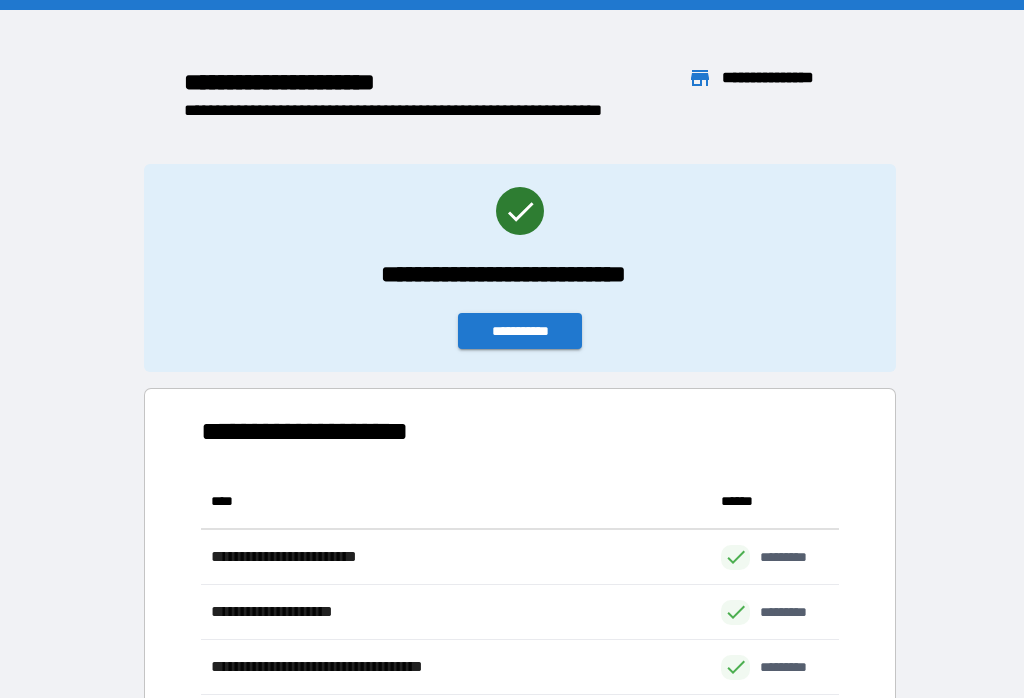 scroll, scrollTop: 1, scrollLeft: 1, axis: both 